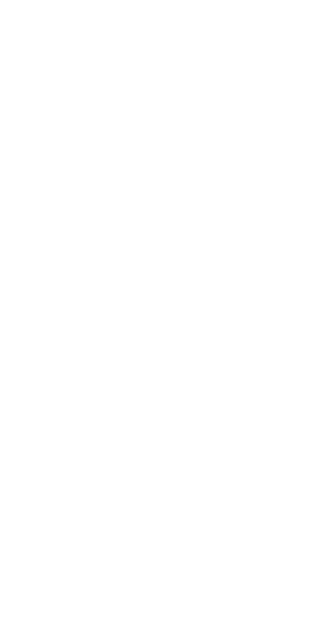 scroll, scrollTop: 0, scrollLeft: 0, axis: both 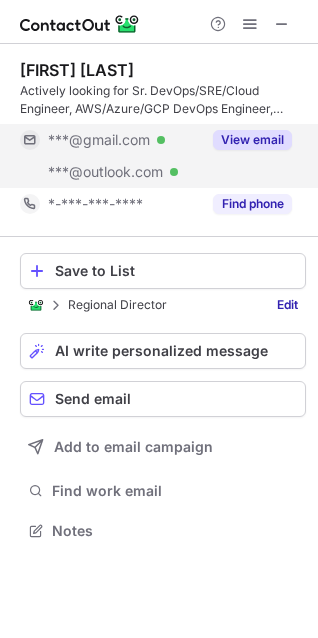 click on "View email" at bounding box center [252, 140] 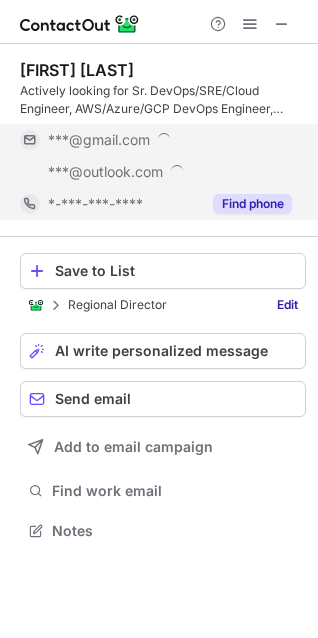 click on "Find phone" at bounding box center (252, 204) 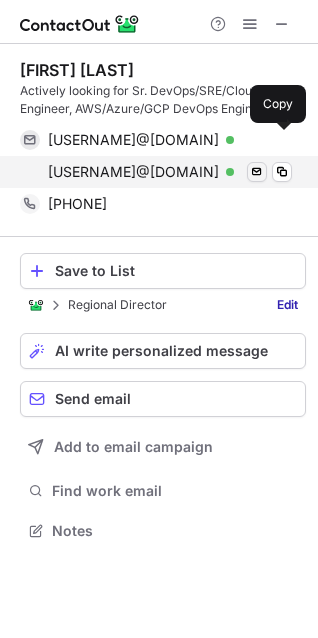 drag, startPoint x: 279, startPoint y: 134, endPoint x: 264, endPoint y: 165, distance: 34.43835 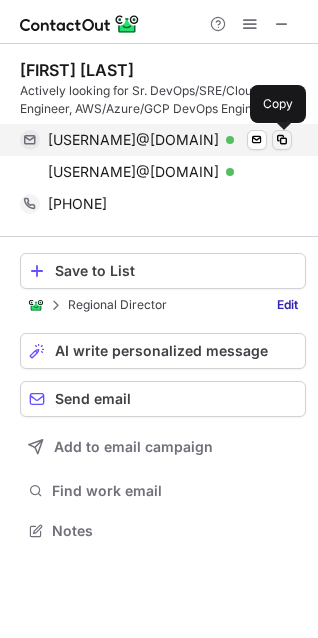 click at bounding box center (282, 140) 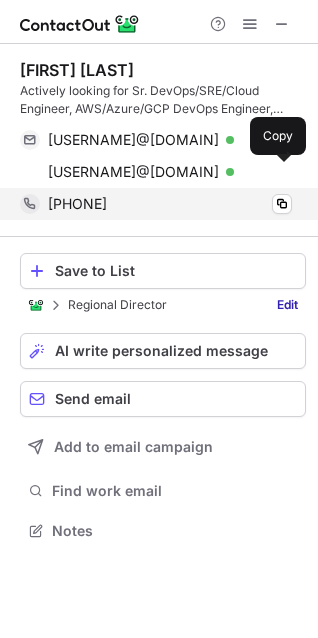 drag, startPoint x: 279, startPoint y: 178, endPoint x: 243, endPoint y: 195, distance: 39.812057 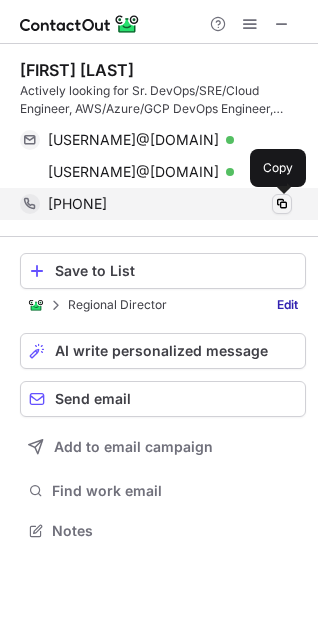 click at bounding box center [282, 204] 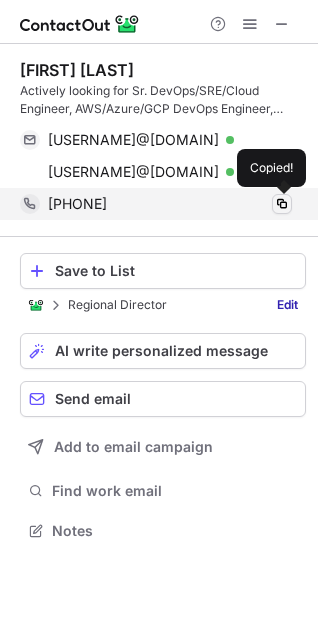 click at bounding box center (282, 204) 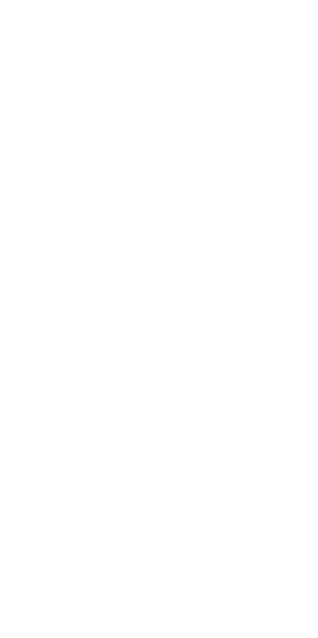 scroll, scrollTop: 0, scrollLeft: 0, axis: both 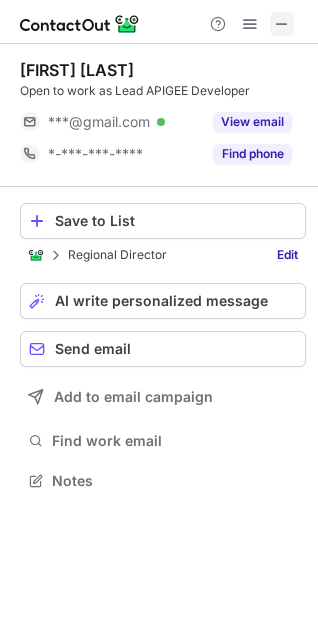 click at bounding box center [282, 24] 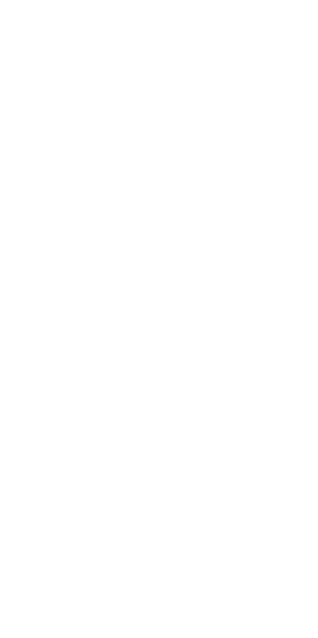 scroll, scrollTop: 0, scrollLeft: 0, axis: both 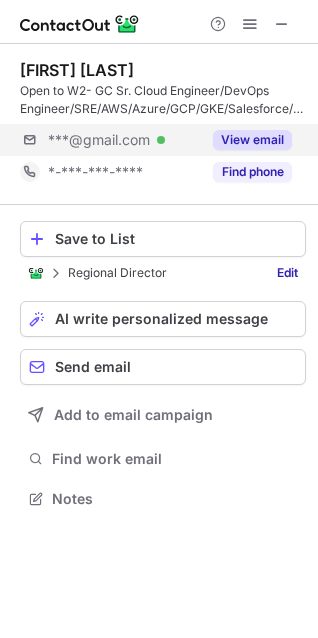click on "***@example.com Verified View email" at bounding box center [163, 140] 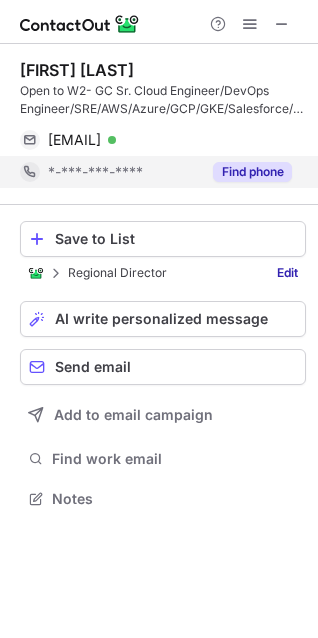 click on "Find phone" at bounding box center [252, 172] 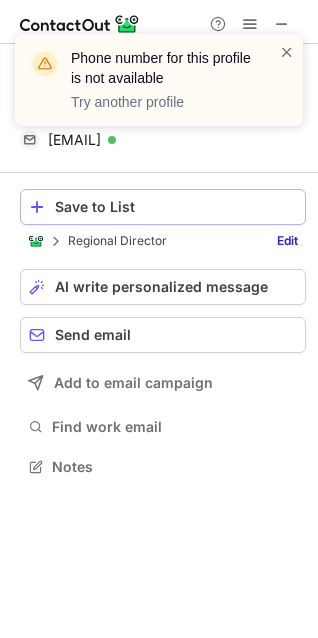 scroll, scrollTop: 453, scrollLeft: 318, axis: both 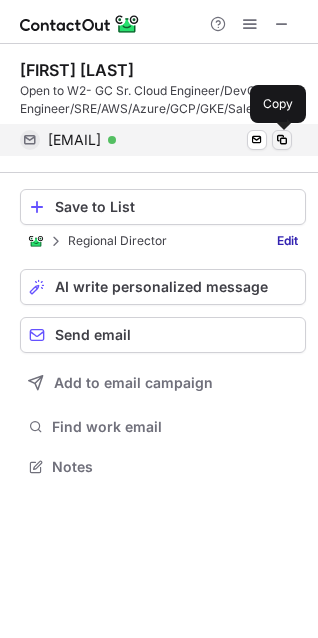 click at bounding box center [282, 140] 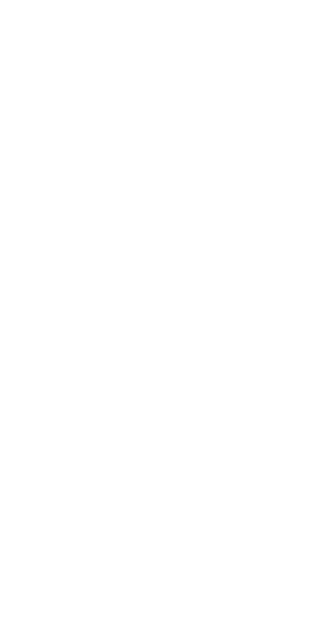 scroll, scrollTop: 0, scrollLeft: 0, axis: both 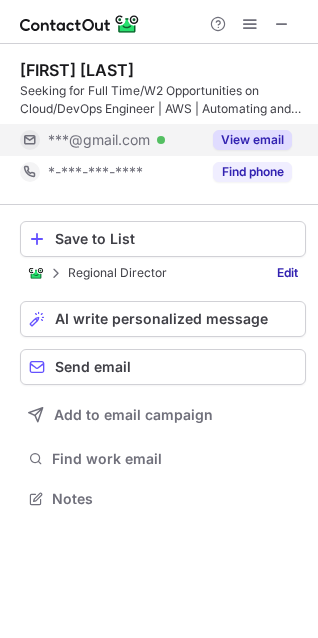 click on "View email" at bounding box center (252, 140) 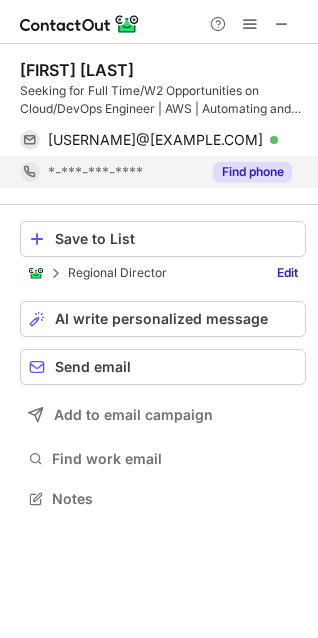 click on "Find phone" at bounding box center [252, 172] 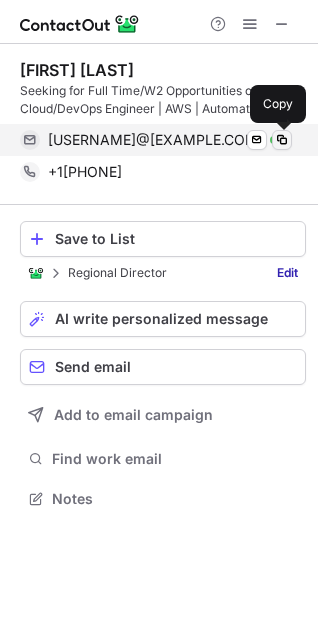 click at bounding box center [282, 140] 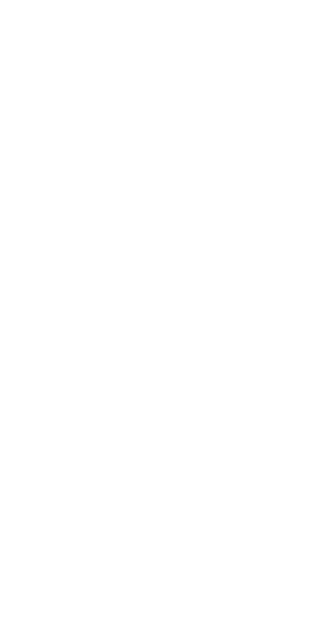 scroll, scrollTop: 0, scrollLeft: 0, axis: both 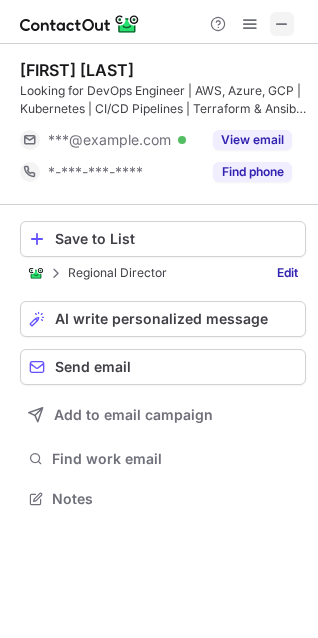 click at bounding box center (282, 24) 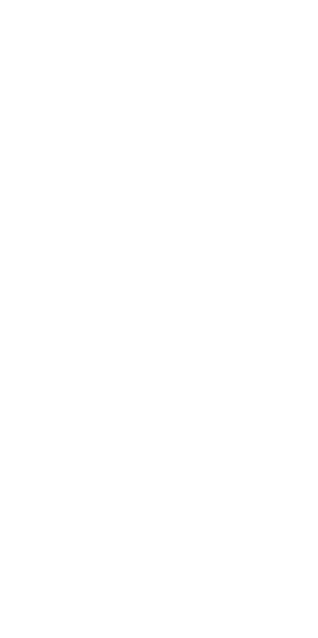 scroll, scrollTop: 0, scrollLeft: 0, axis: both 